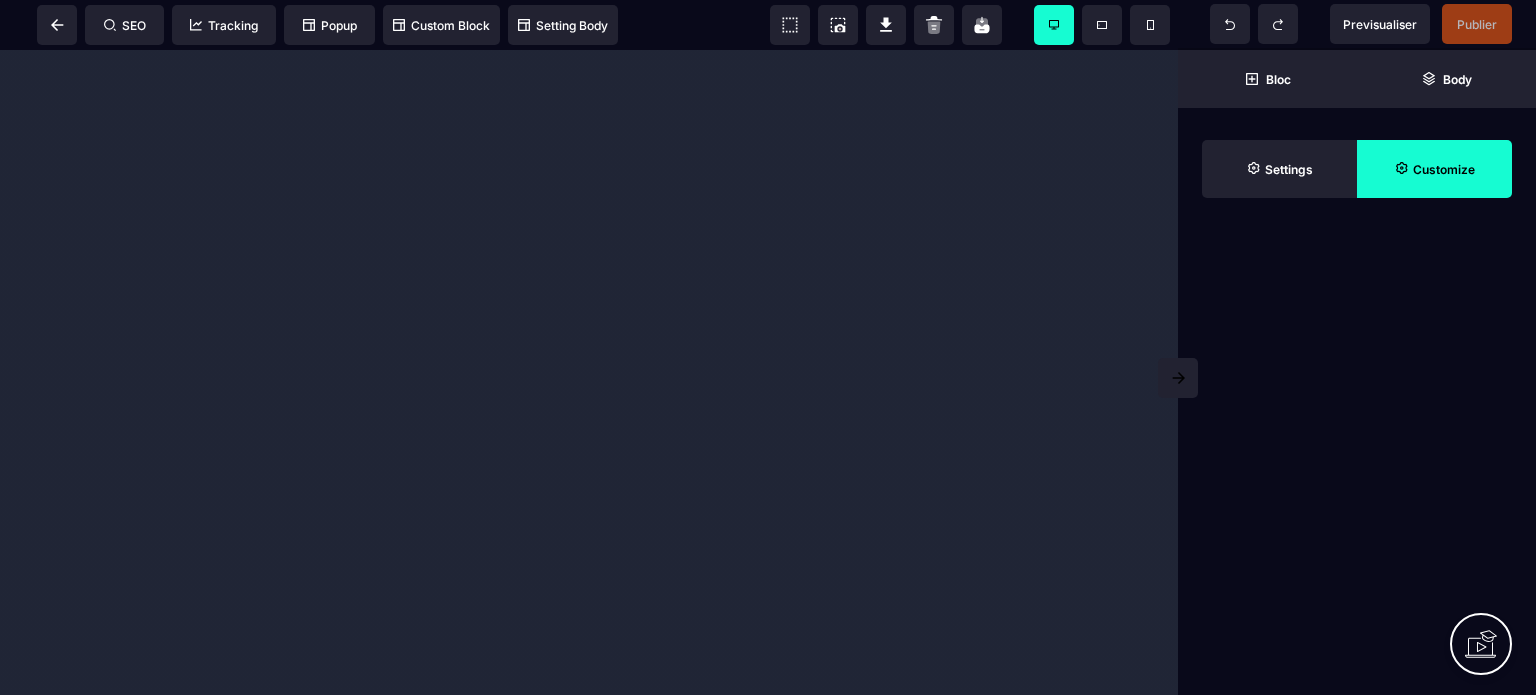 scroll, scrollTop: 0, scrollLeft: 0, axis: both 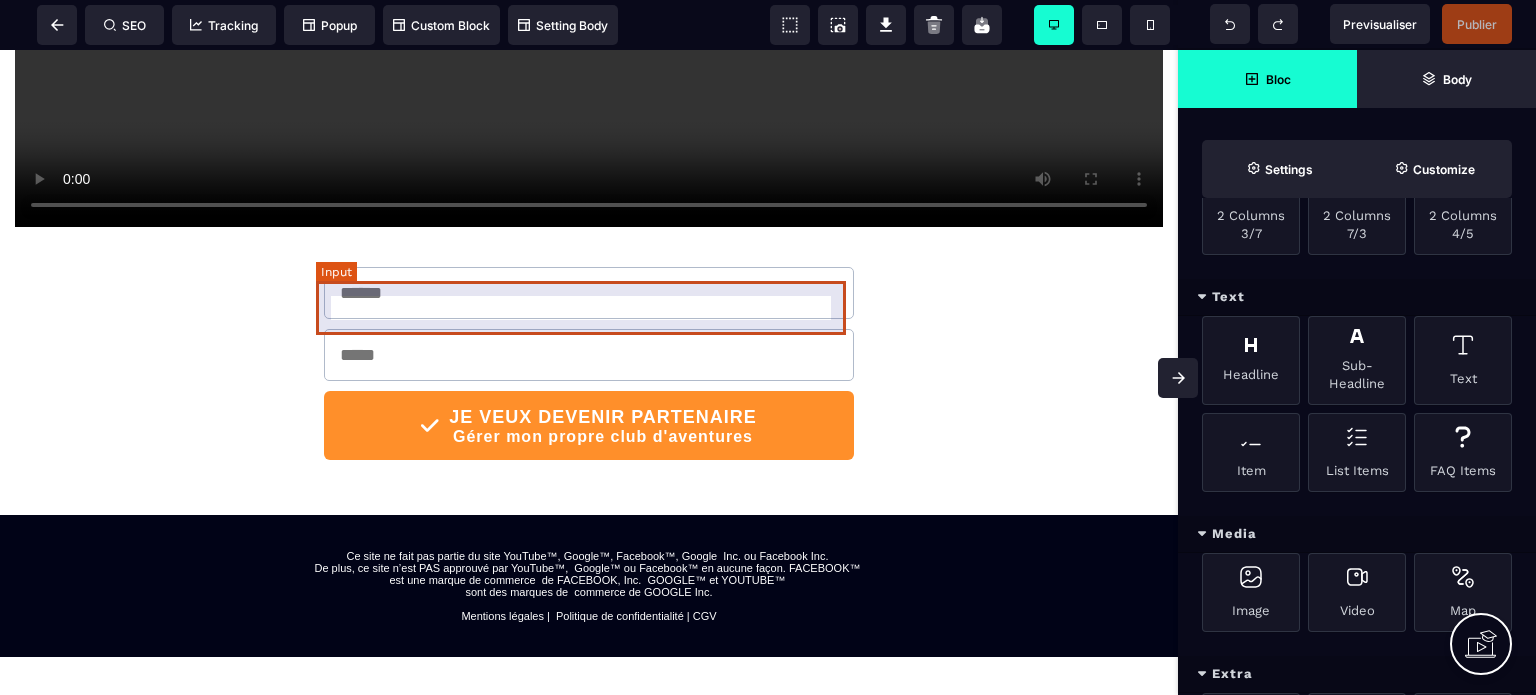 click at bounding box center [589, 293] 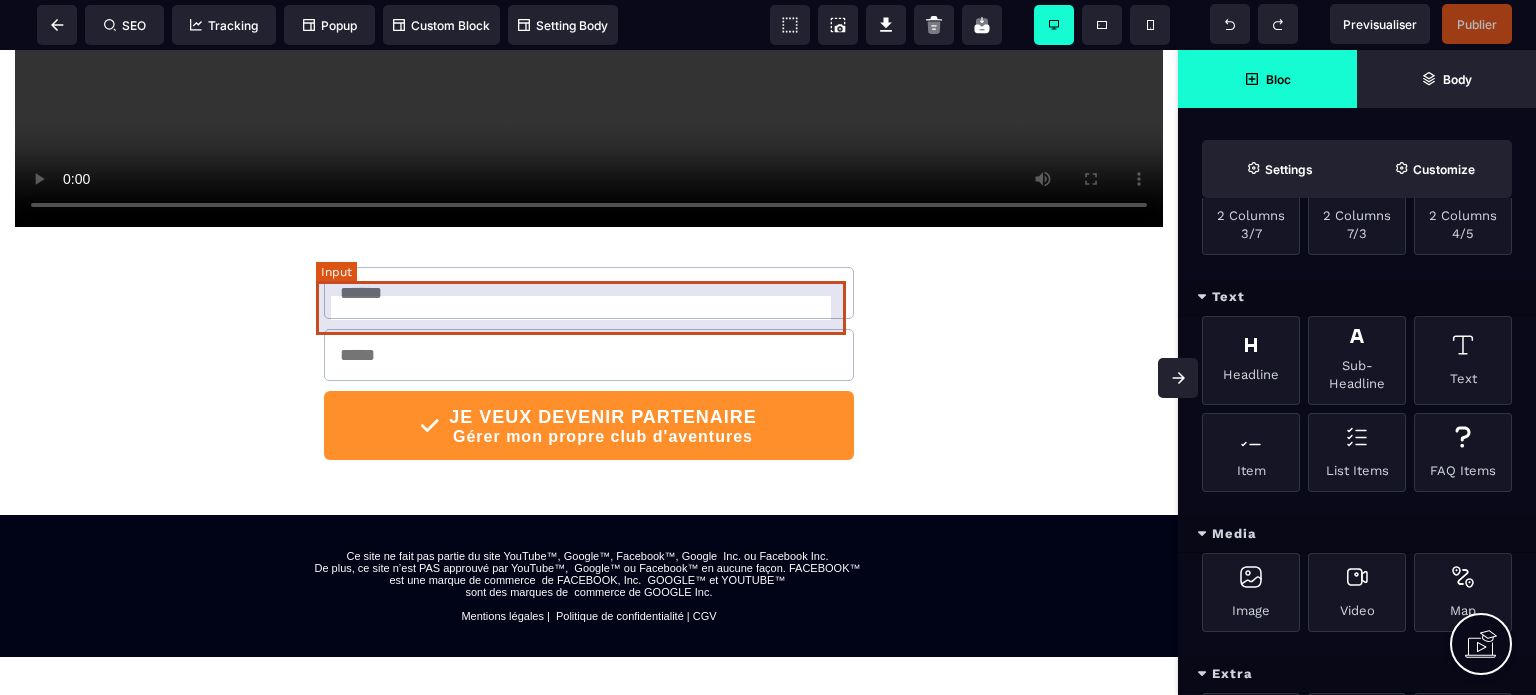 select on "*****" 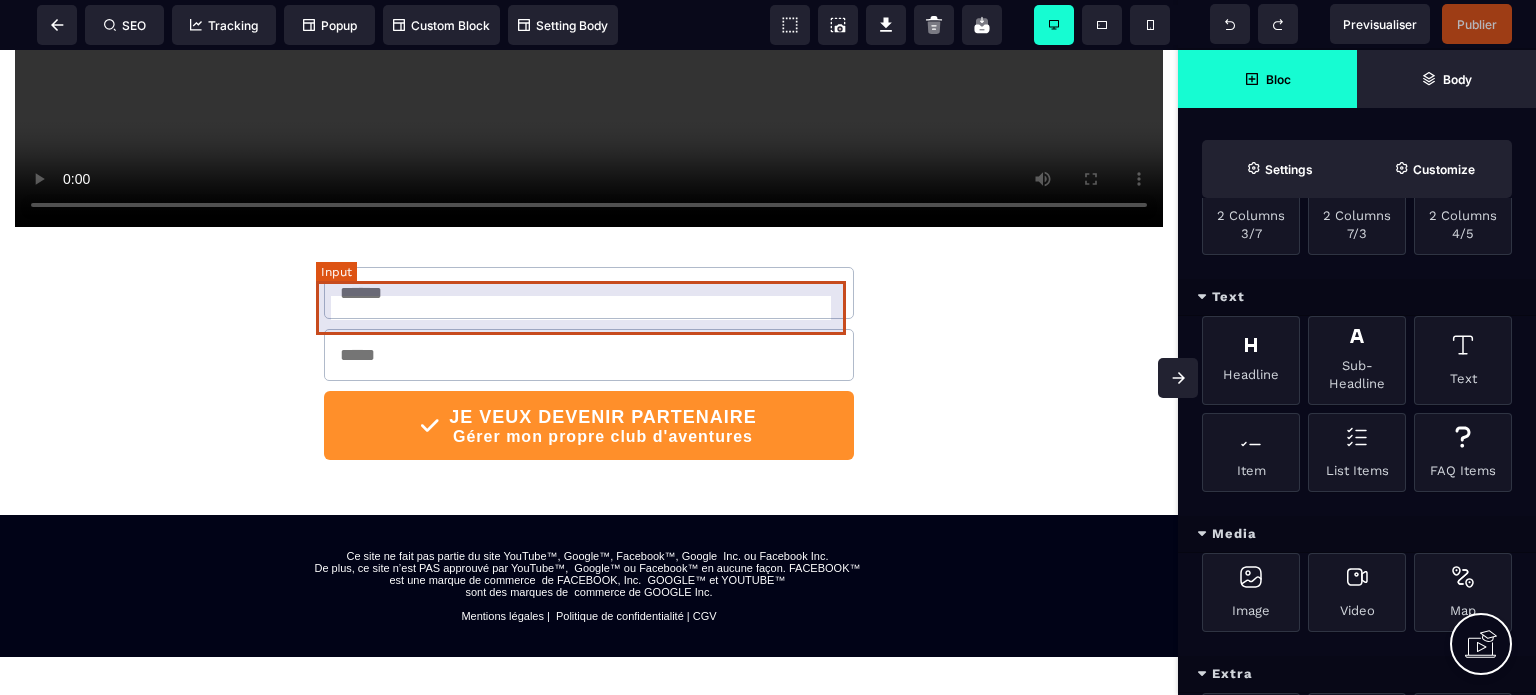 select on "*******" 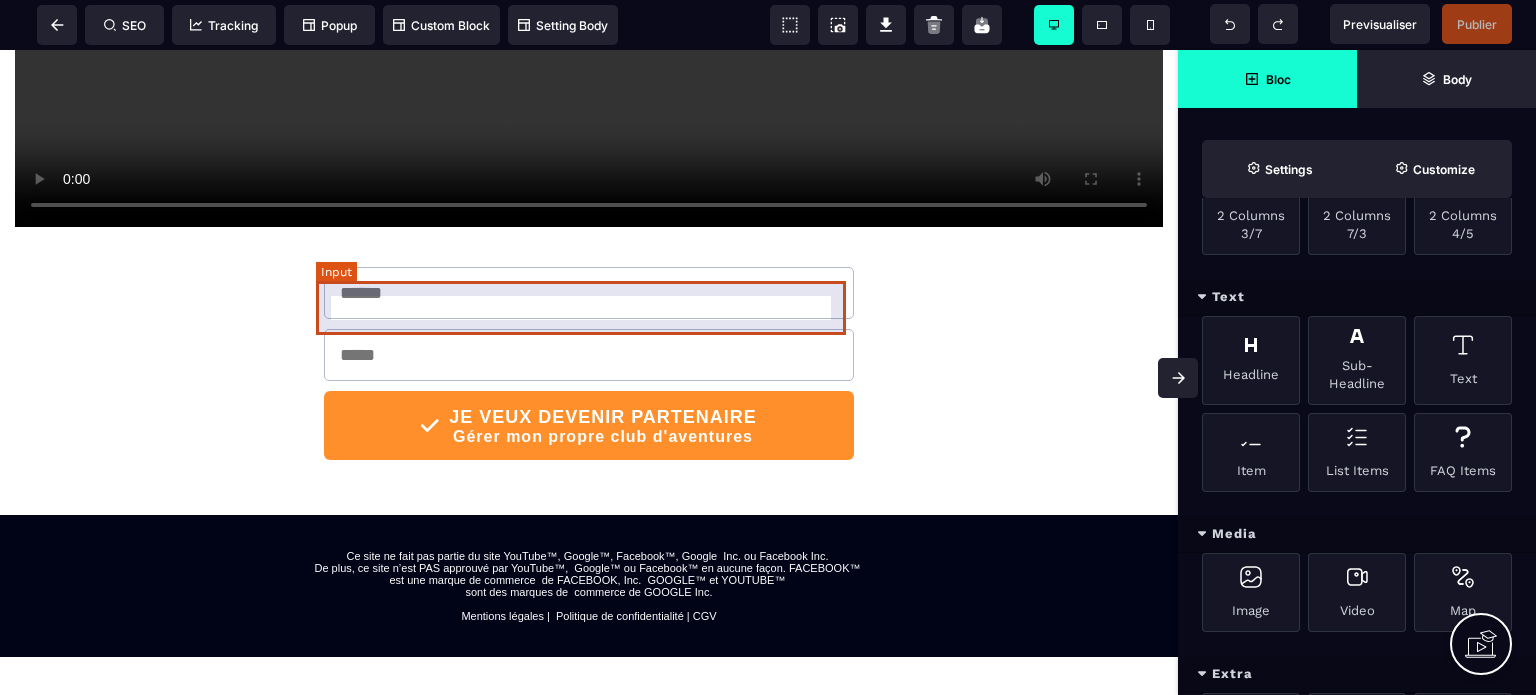 select 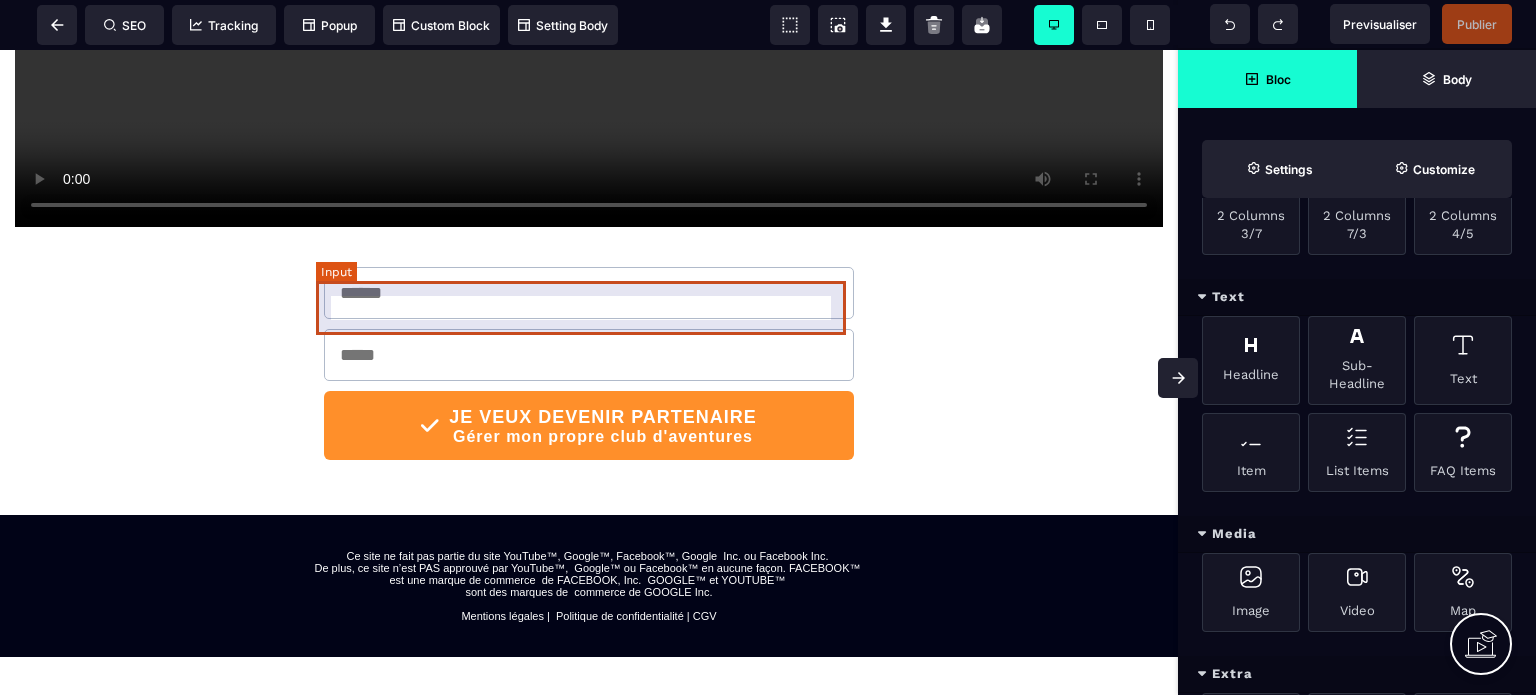 select on "*" 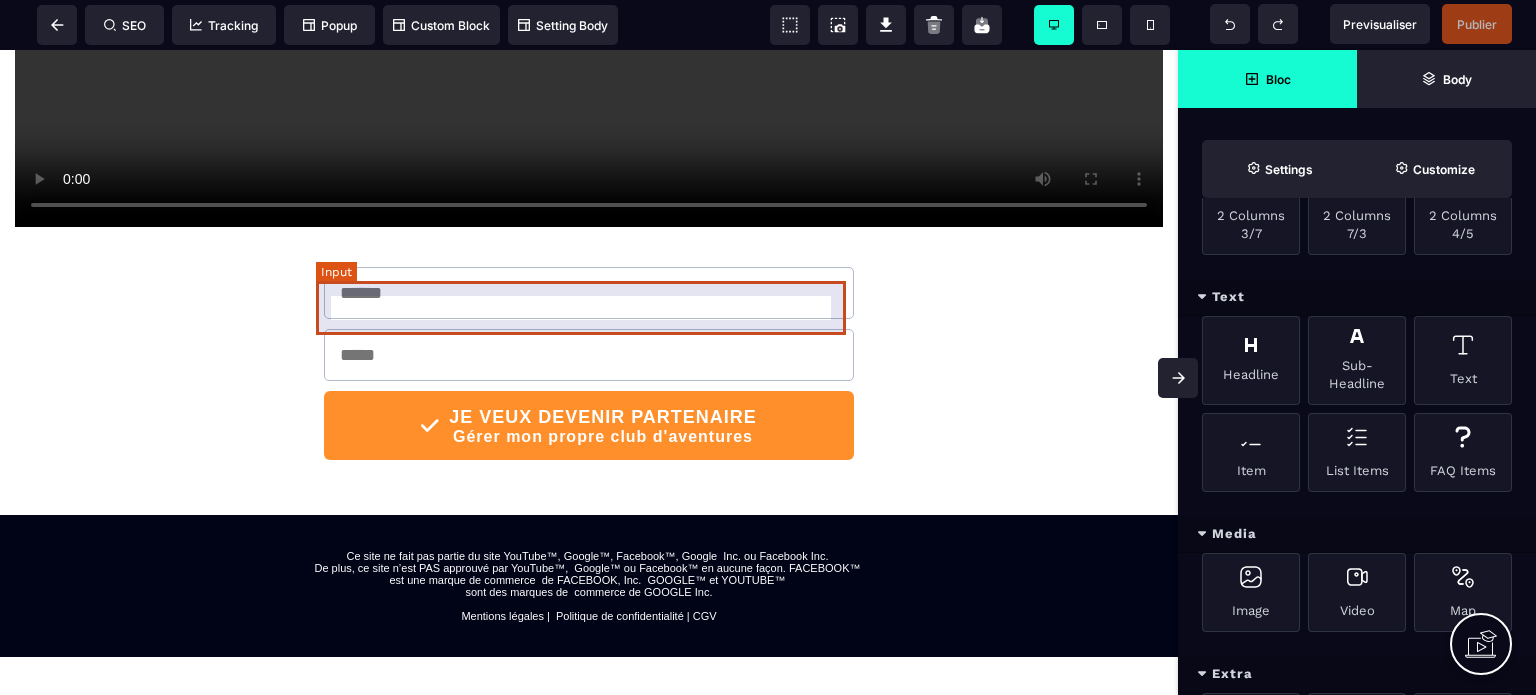 select on "**" 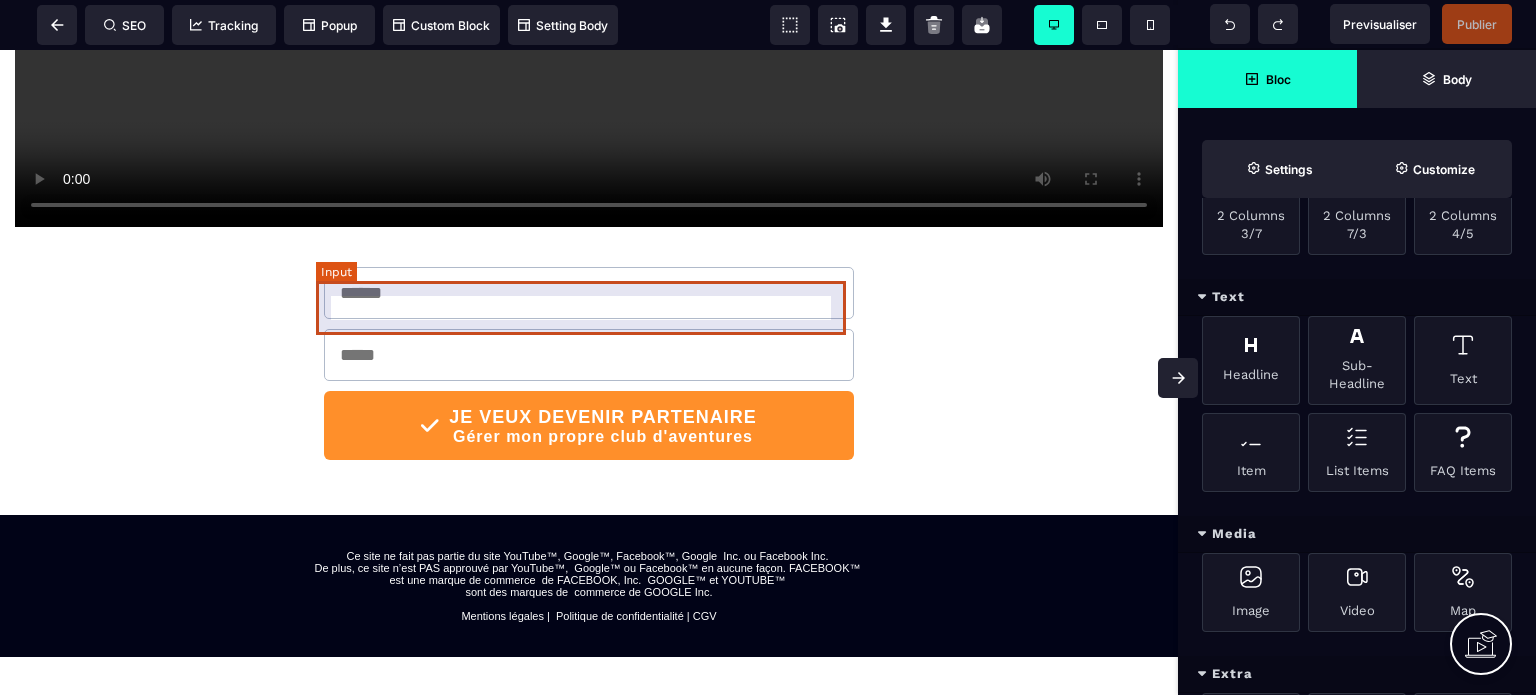 select on "**" 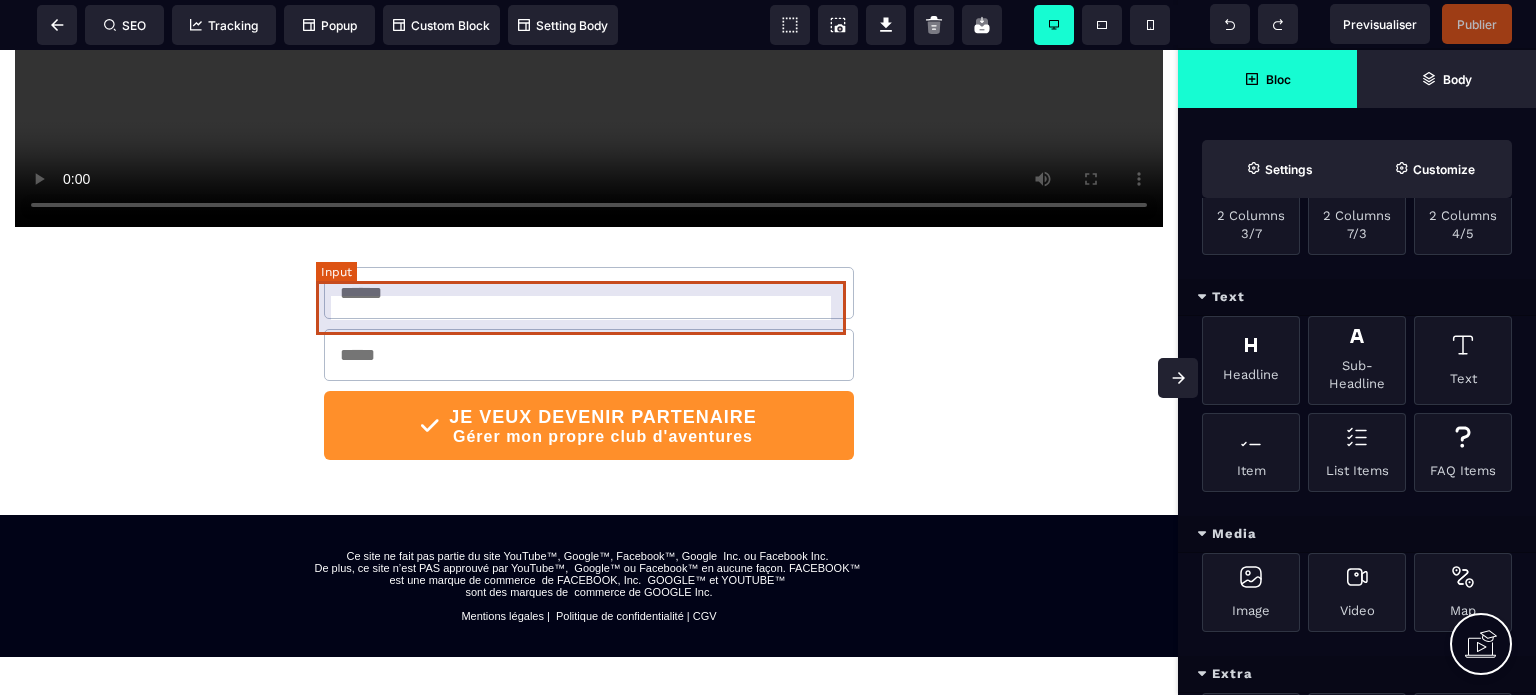 select on "**" 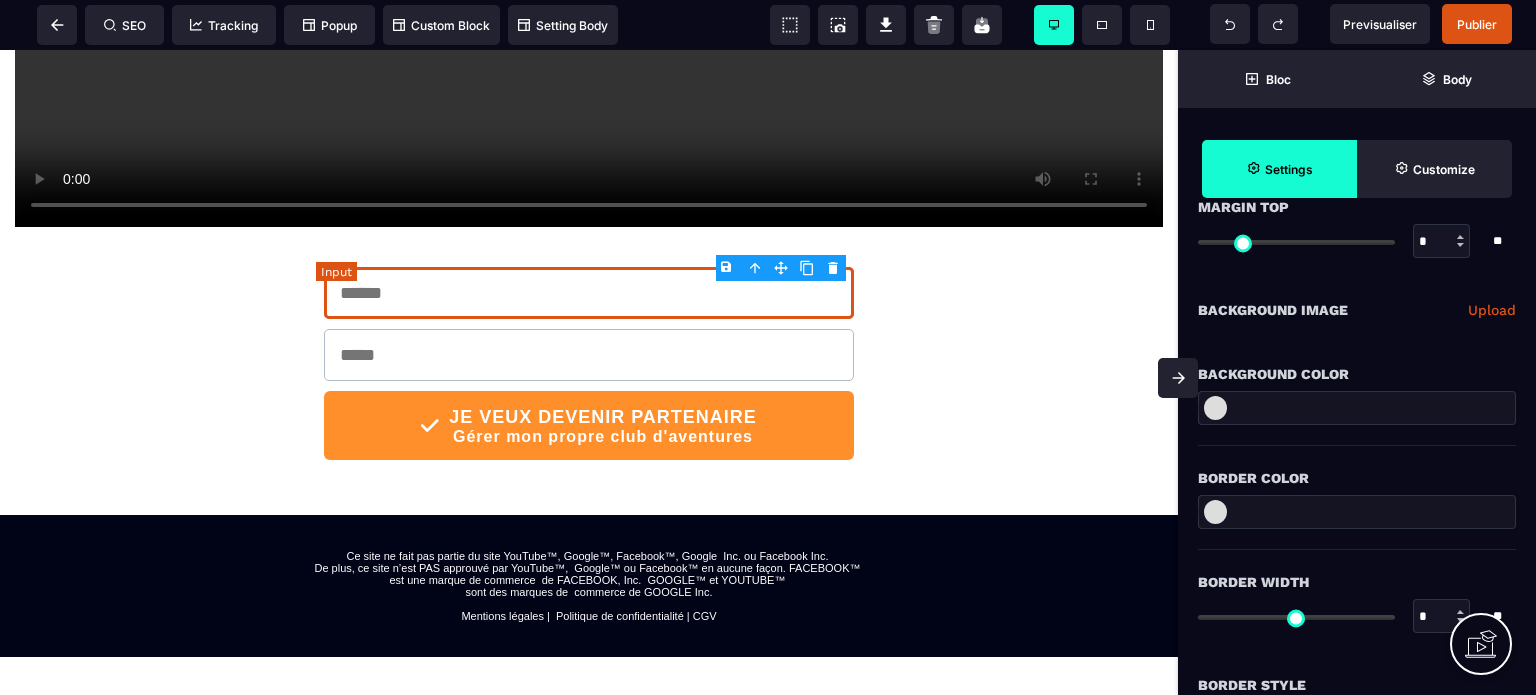 type on "*" 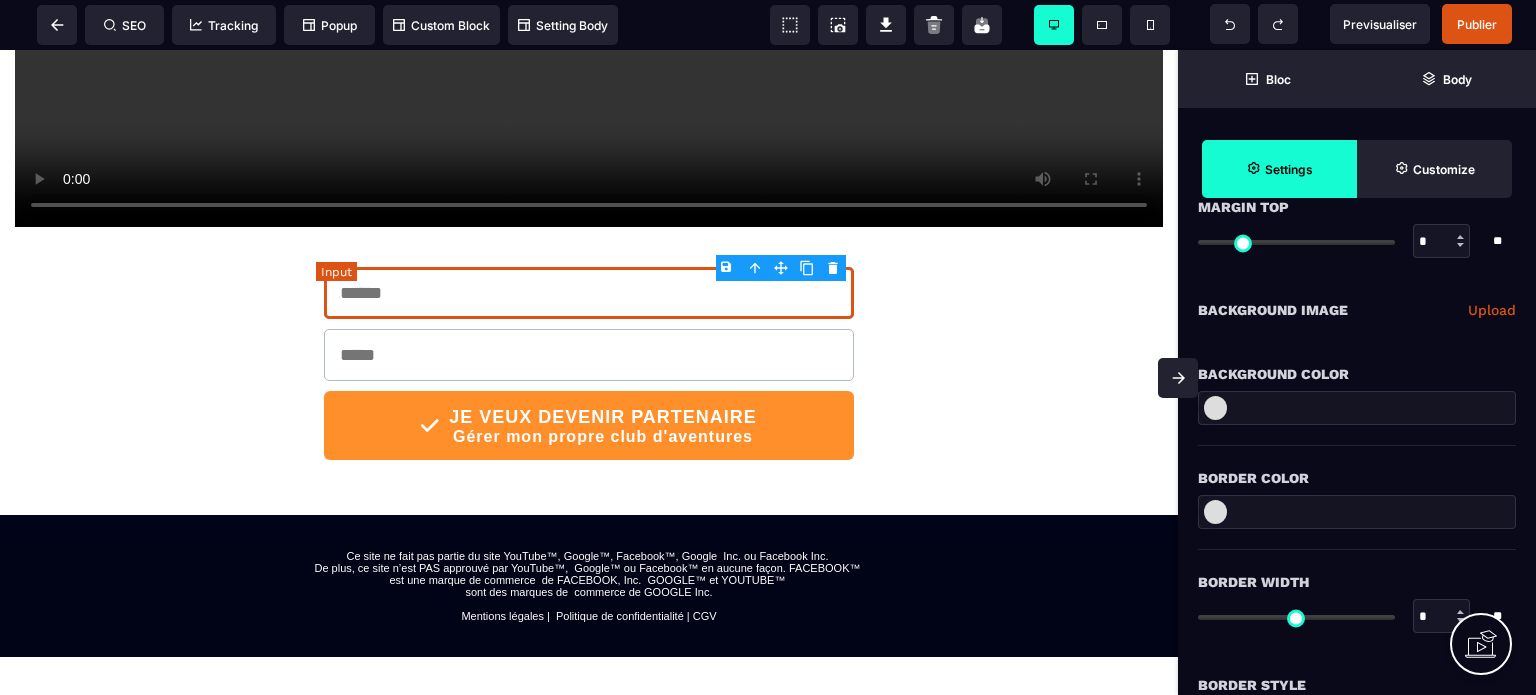type on "*" 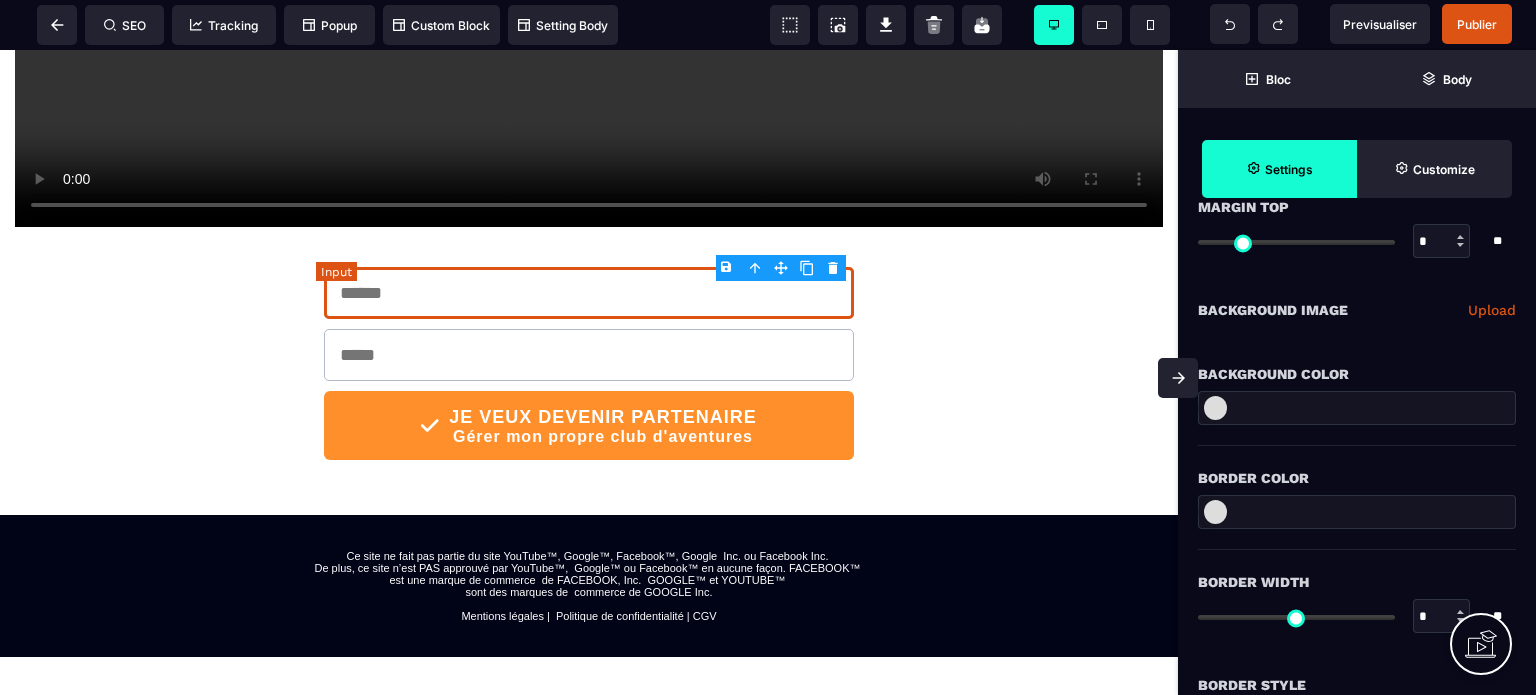 type on "**" 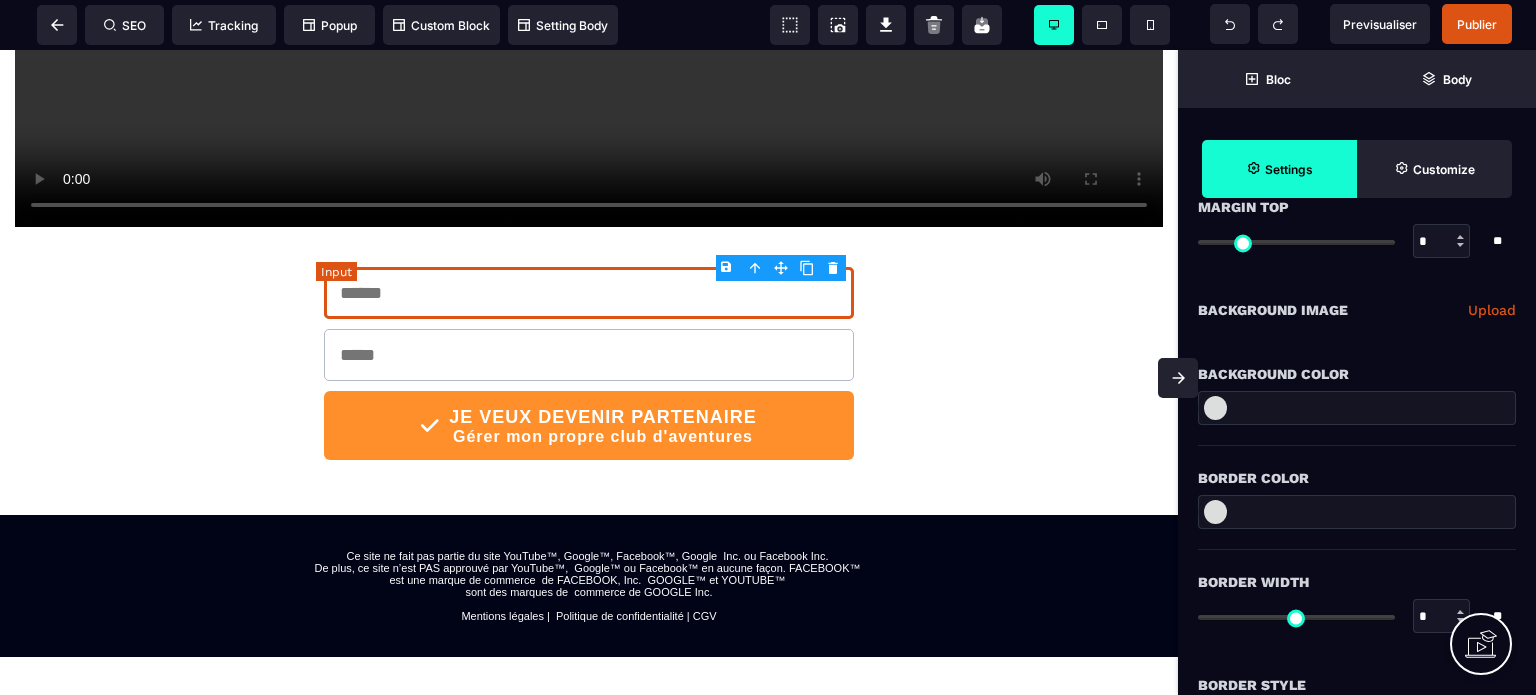 type on "**" 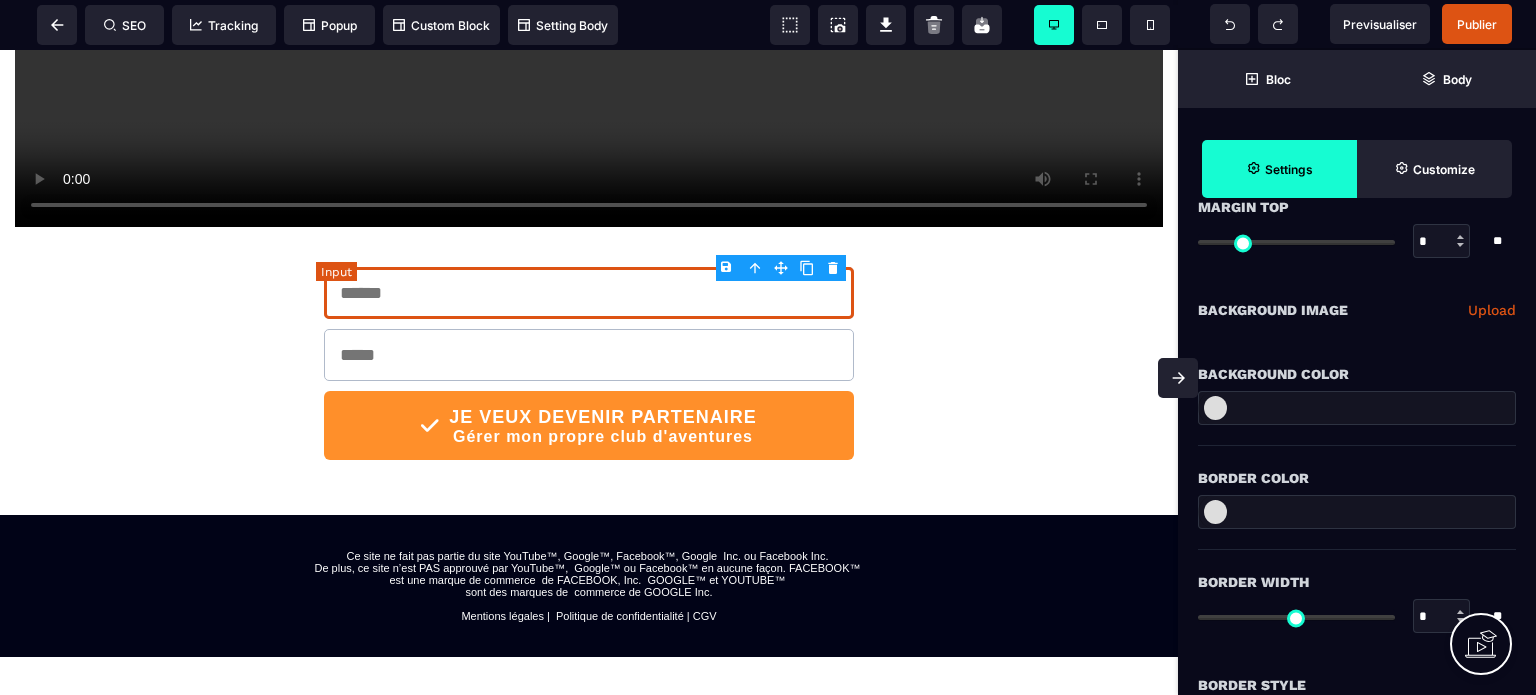 type on "*" 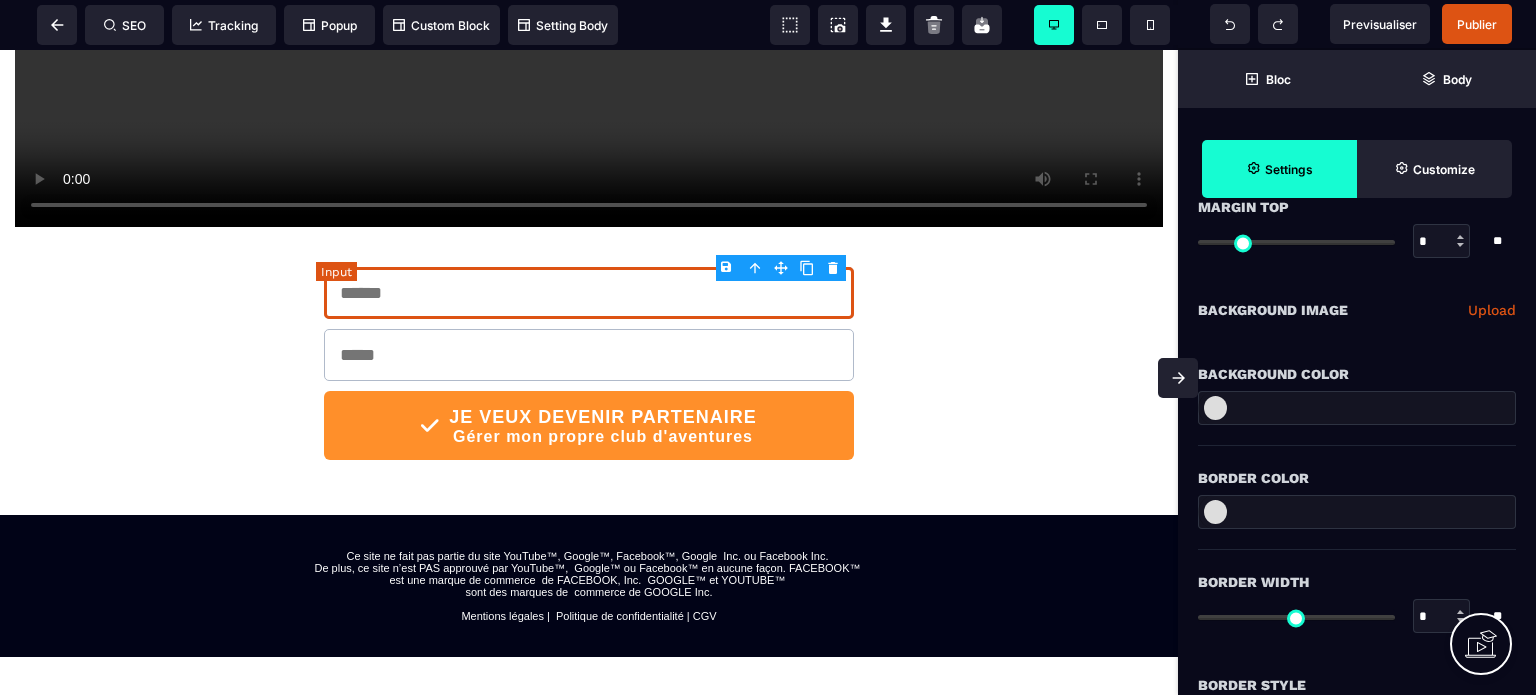 type on "*" 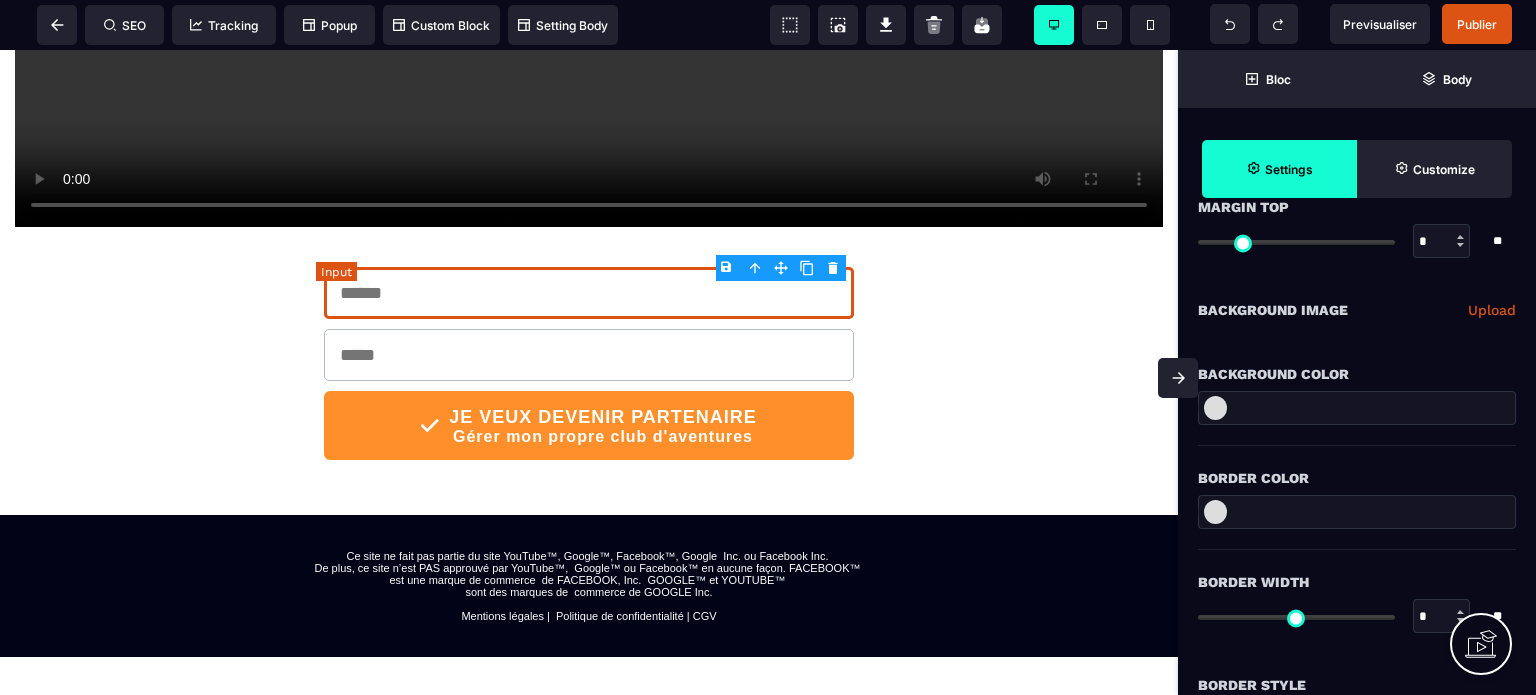 select on "*******" 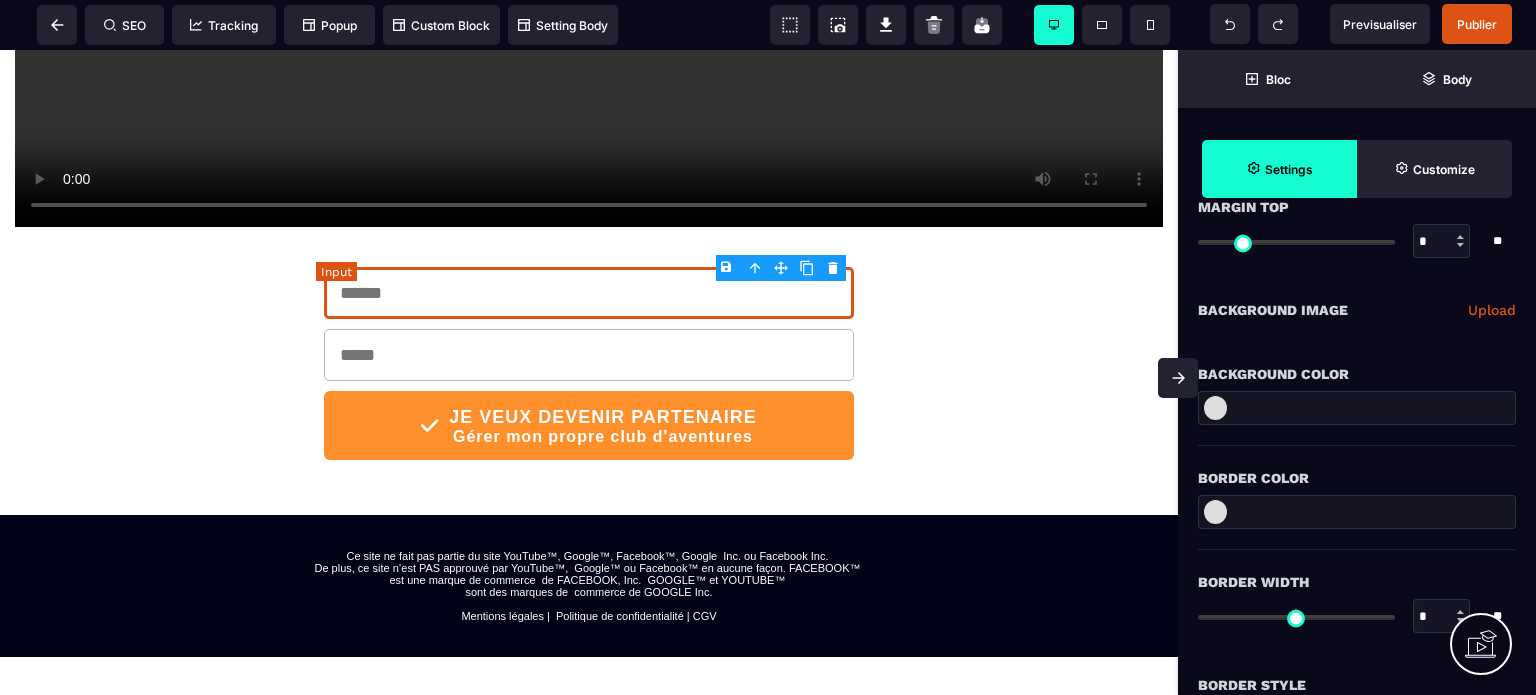 select 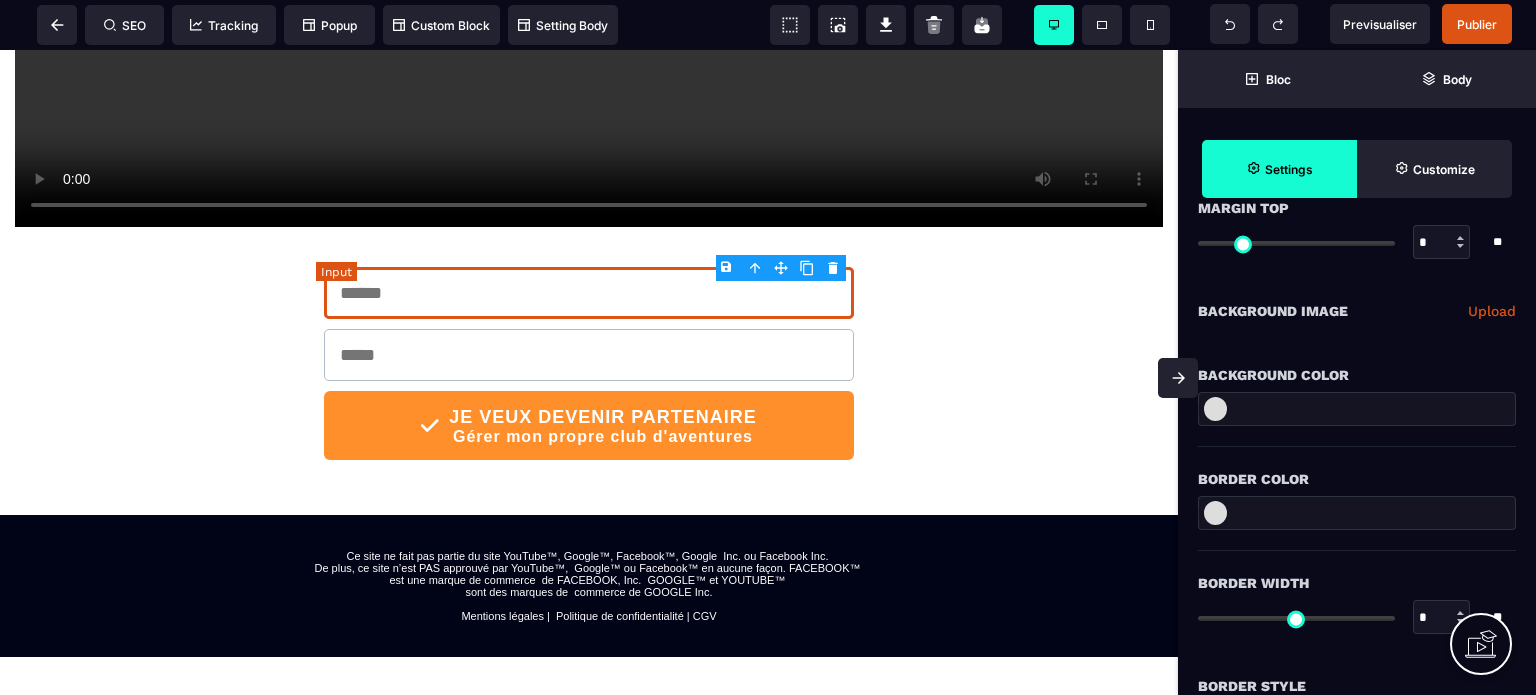 scroll, scrollTop: 0, scrollLeft: 0, axis: both 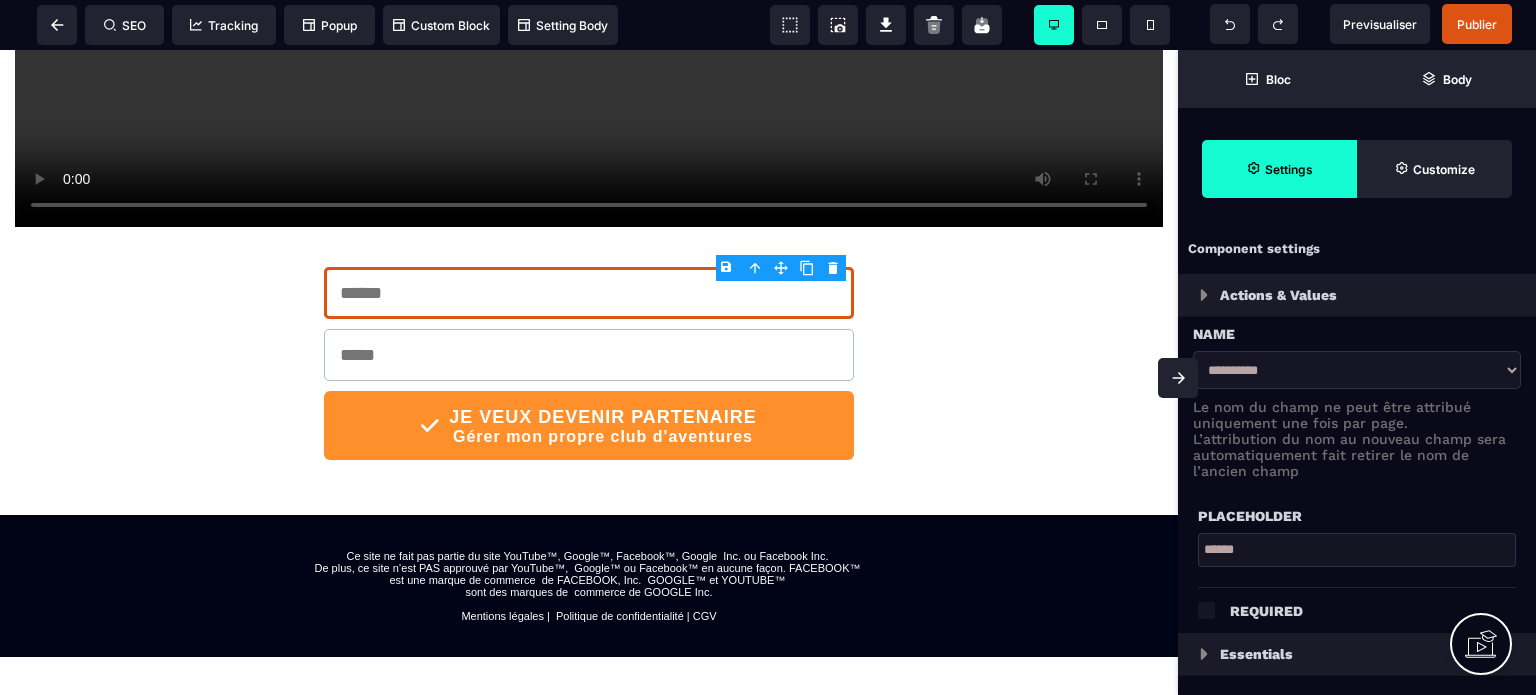 click on "Required" at bounding box center (1373, 611) 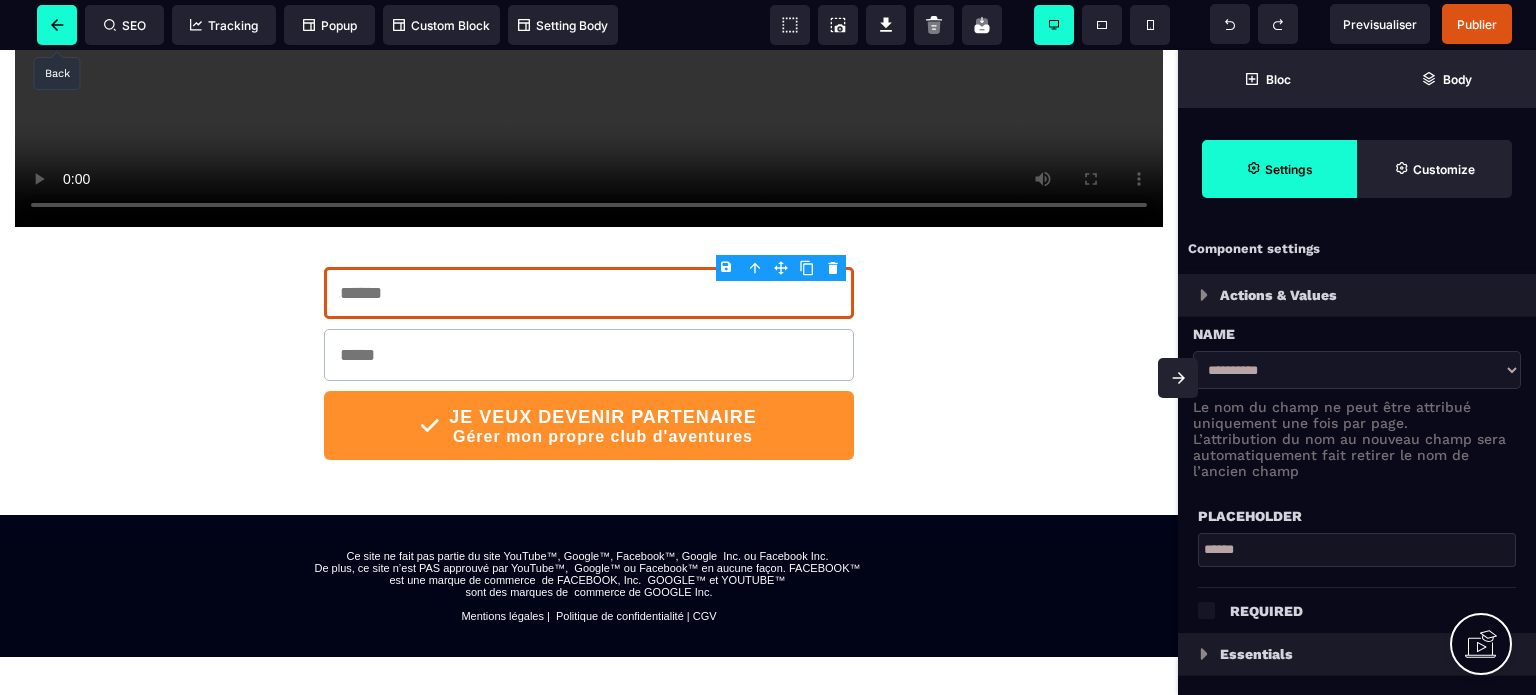 click 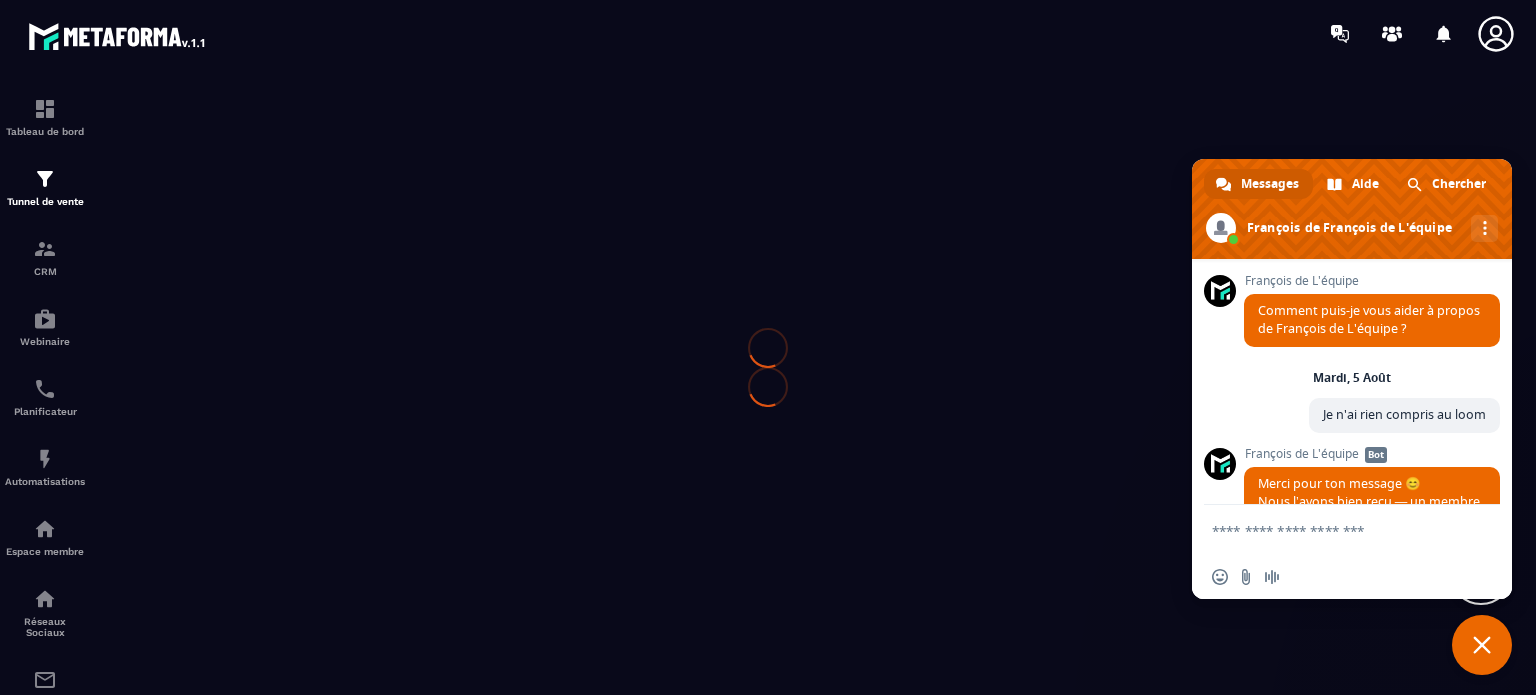 scroll, scrollTop: 0, scrollLeft: 0, axis: both 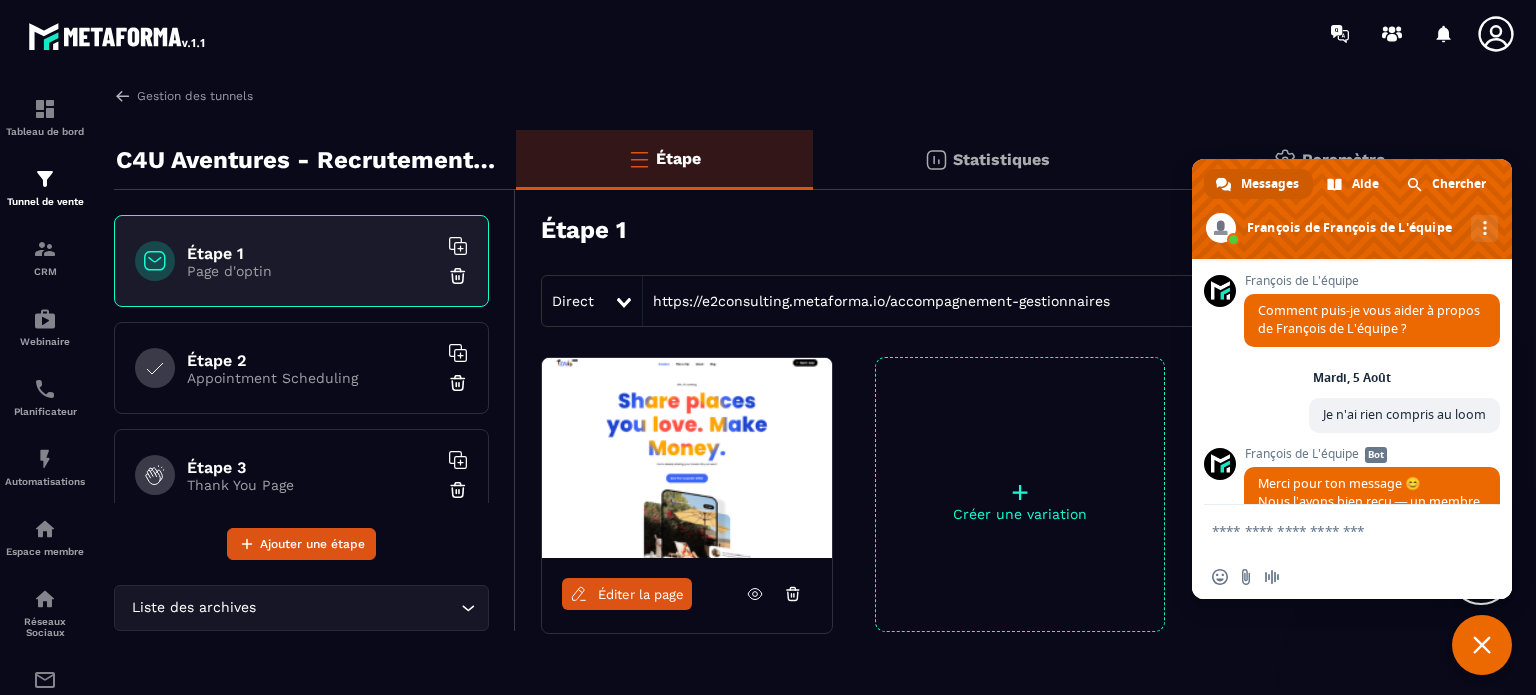 click at bounding box center [1332, 530] 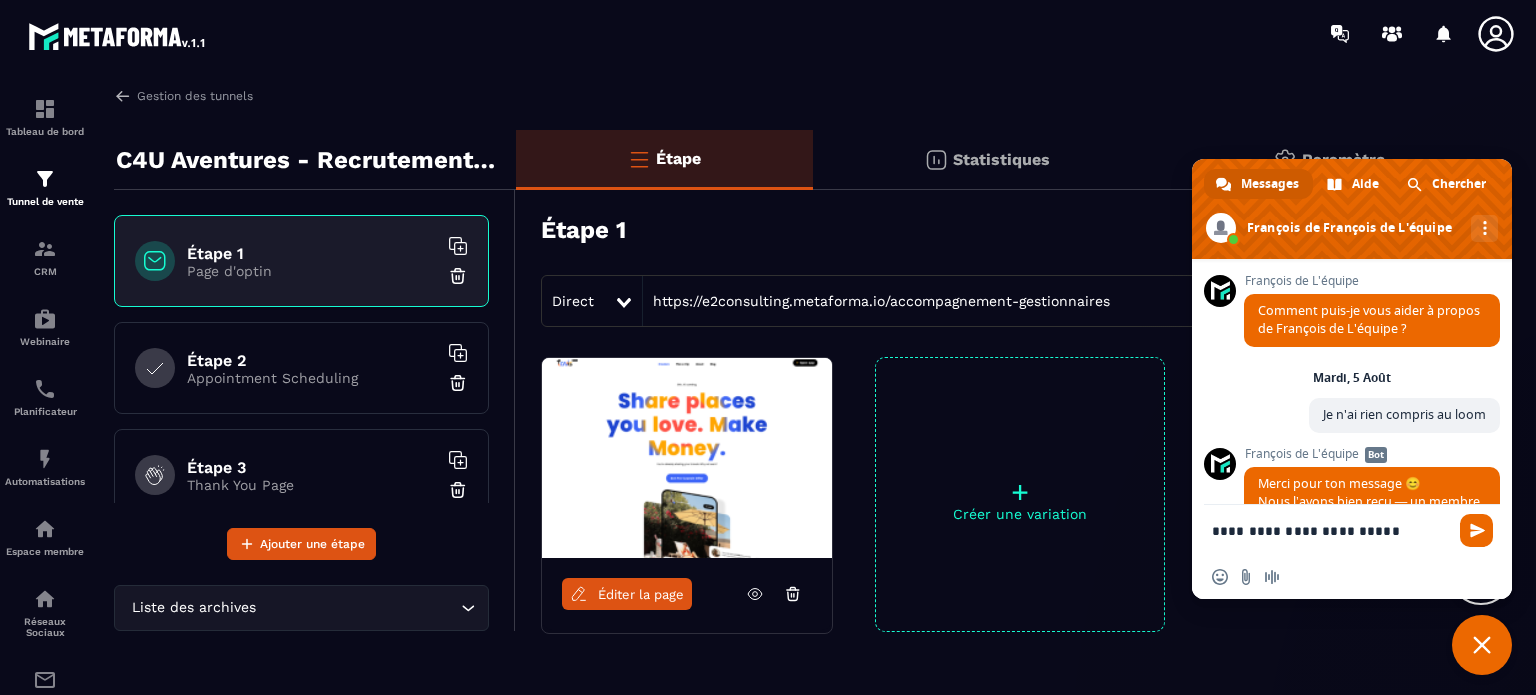 drag, startPoint x: 1400, startPoint y: 535, endPoint x: 1182, endPoint y: 531, distance: 218.0367 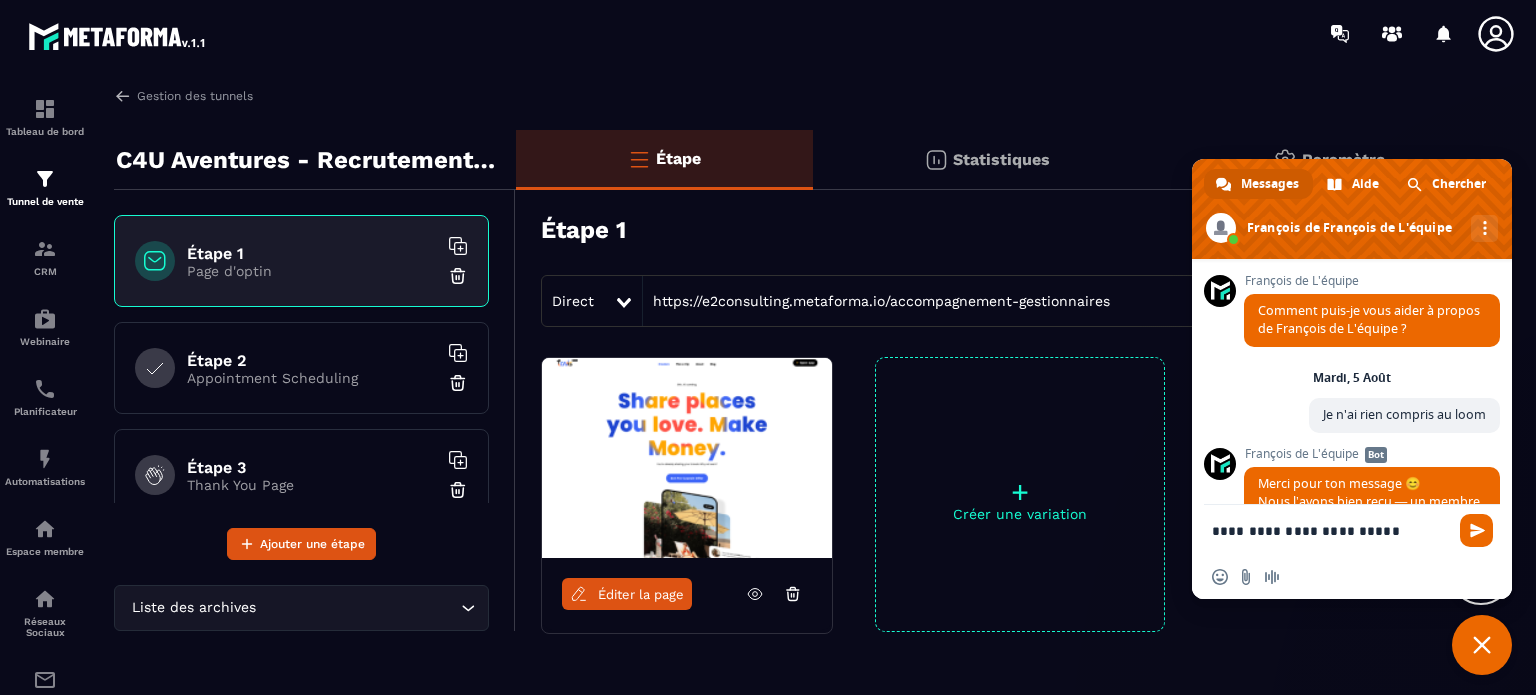 click on "Tableau de bord Tunnel de vente CRM Webinaire Planificateur Automatisations Espace membre Réseaux Sociaux E-mailing  Gestion des tunnels C4U Aventures - Recrutement Gestionnaires Étape 1 Page d'optin Étape 2 Appointment Scheduling Étape 3 Thank You Page Ajouter une étape Liste des archives Loading... Étape Statistiques Paramètre Étape 1 Vue d'ensemble Actions Direct https://e2consulting.metaforma.io/accompagnement-gestionnaires Éditer la page  +  Créer une variation
Messages Aide Chercher [FIRST] de [FIRST] de L'équipe Autres canaux Continuer par Email Réseau hors-ligne. Reconnexion... Aucun message ne peut être échangé pour le moment. [FIRST] de L'équipe Comment puis-je vous aider à propos de [FIRST] de L'équipe ? Mardi, 5 Août Je n'ai rien compris au loom Il y a 18 heures [FIRST] de L'équipe Bot Merci pour ton message 😊 Nous l’avons bien reçu — un membre de notre équipe va te répondre très prochainement. Il y a 18 heures" at bounding box center [768, 347] 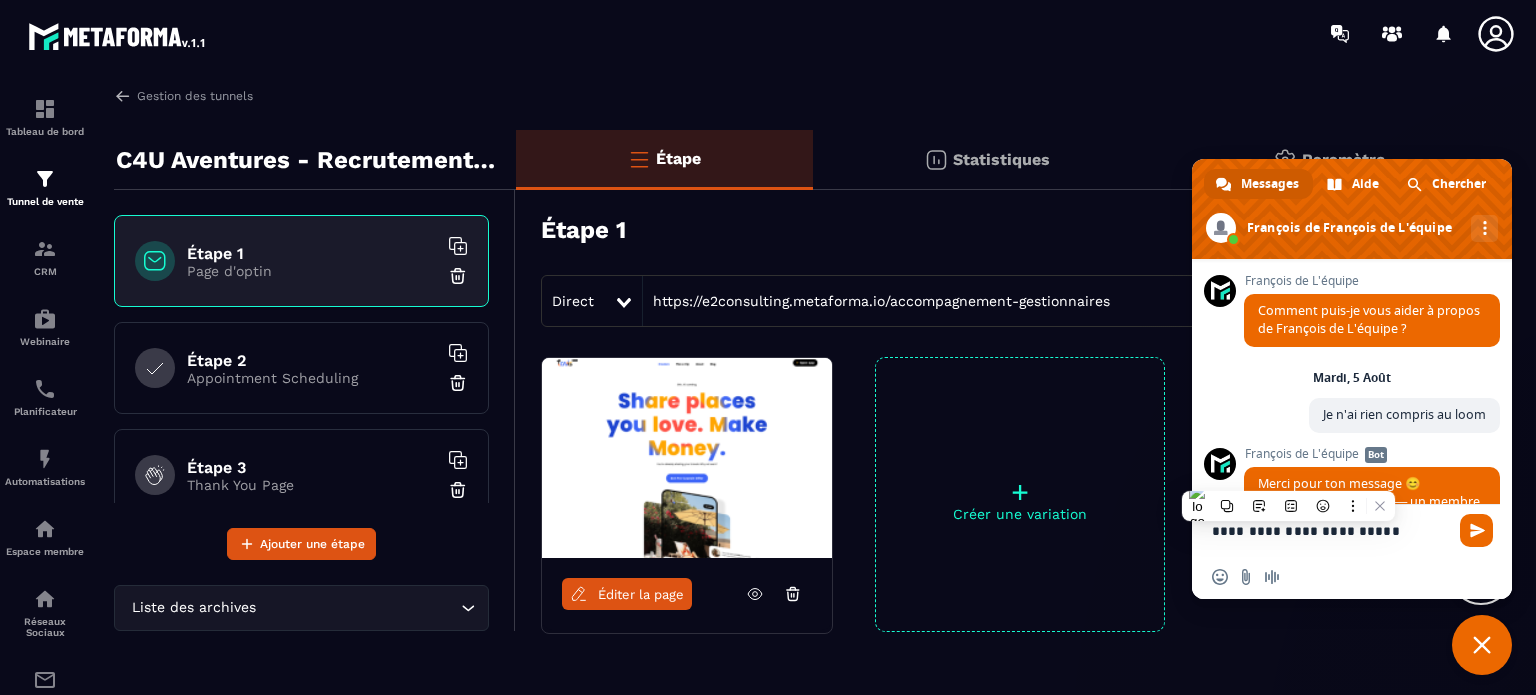 type 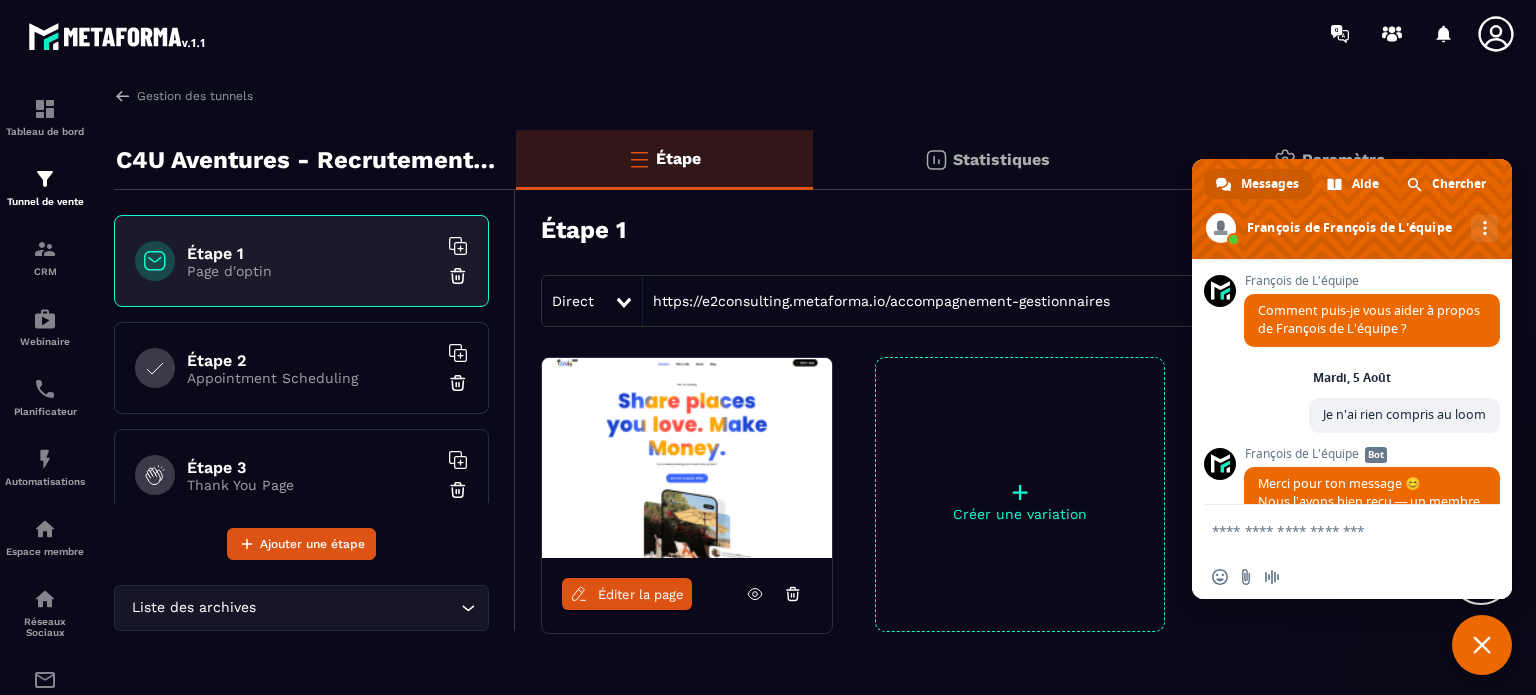 click on "Éditer la page" at bounding box center (641, 594) 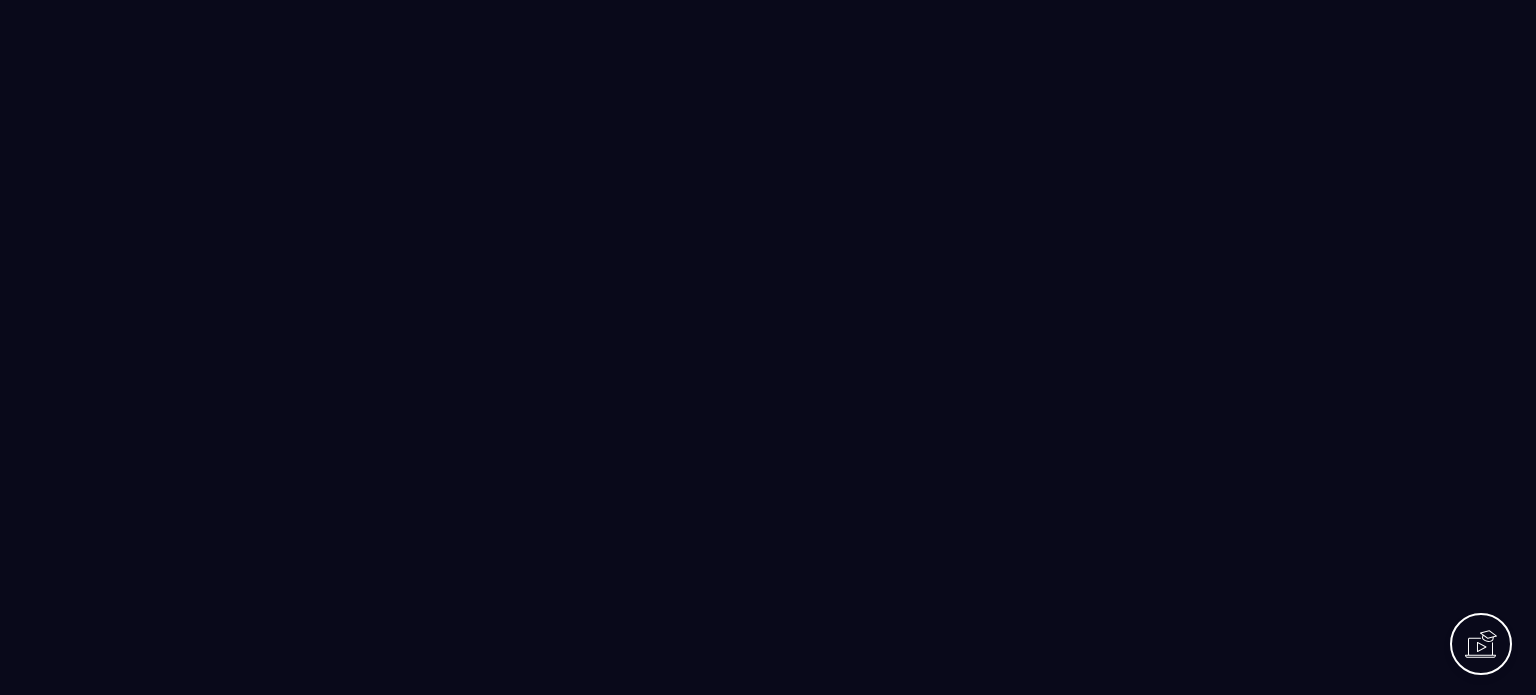 scroll, scrollTop: 0, scrollLeft: 0, axis: both 